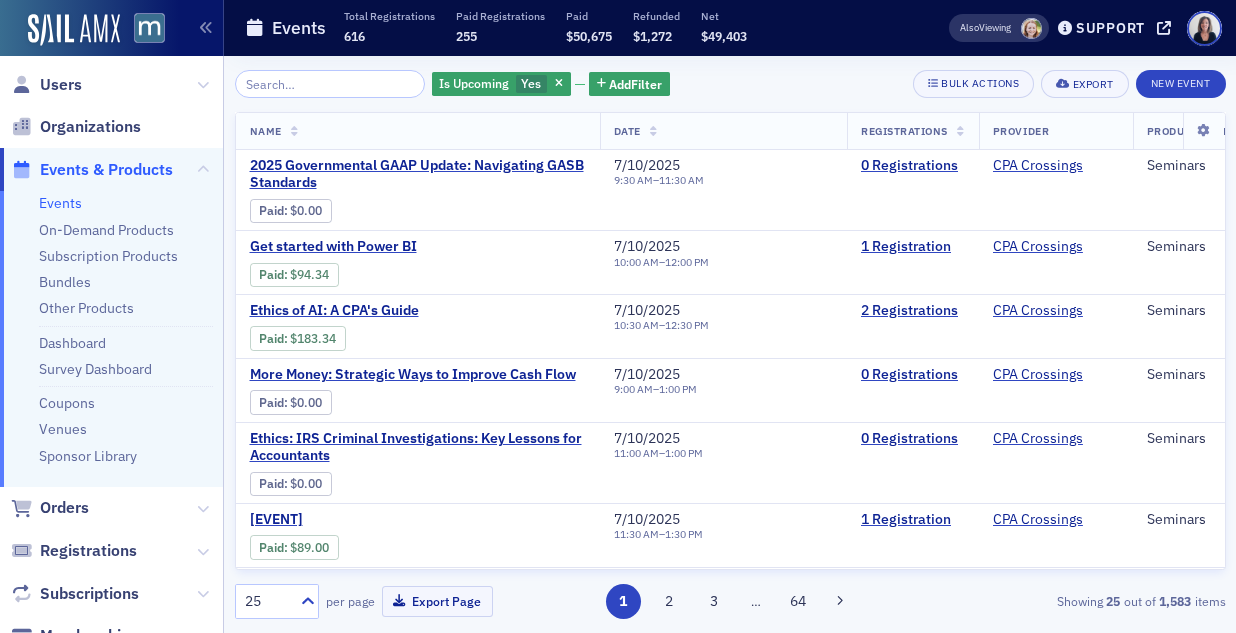 scroll, scrollTop: 0, scrollLeft: 0, axis: both 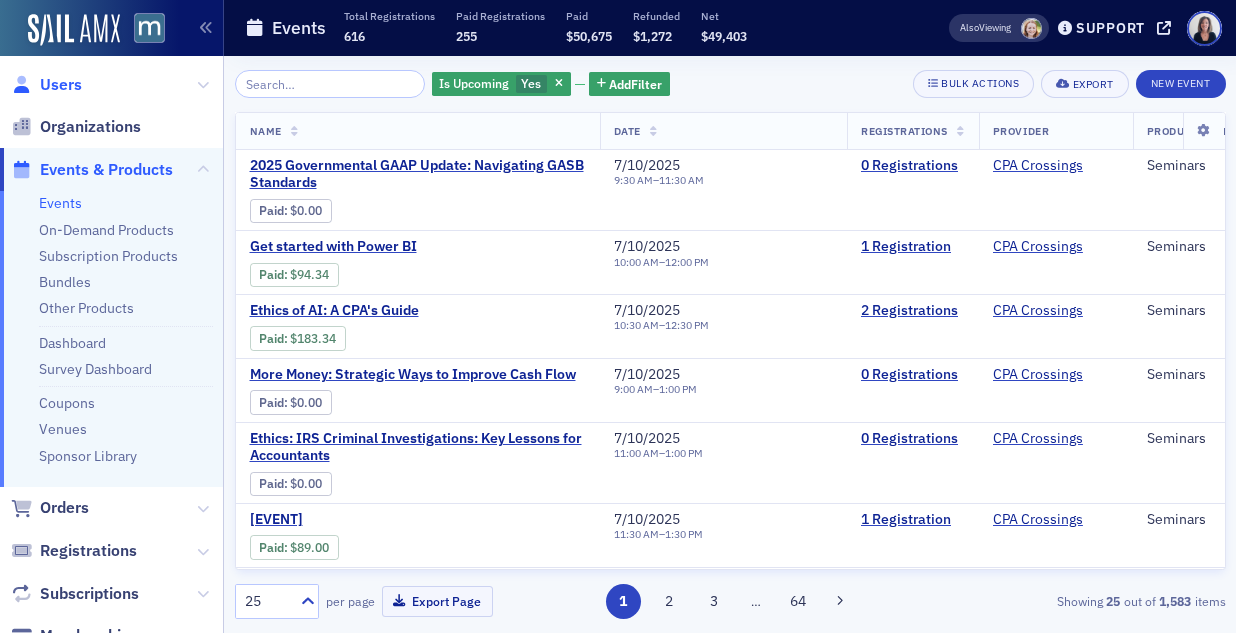 click on "Users" 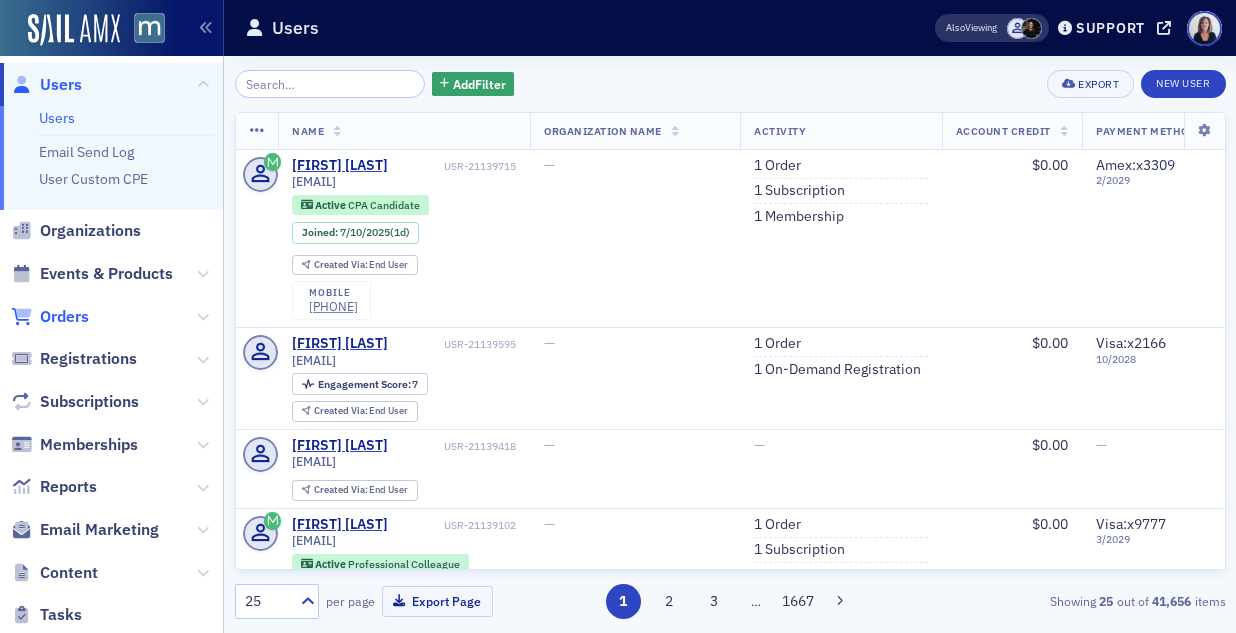 click on "Orders" 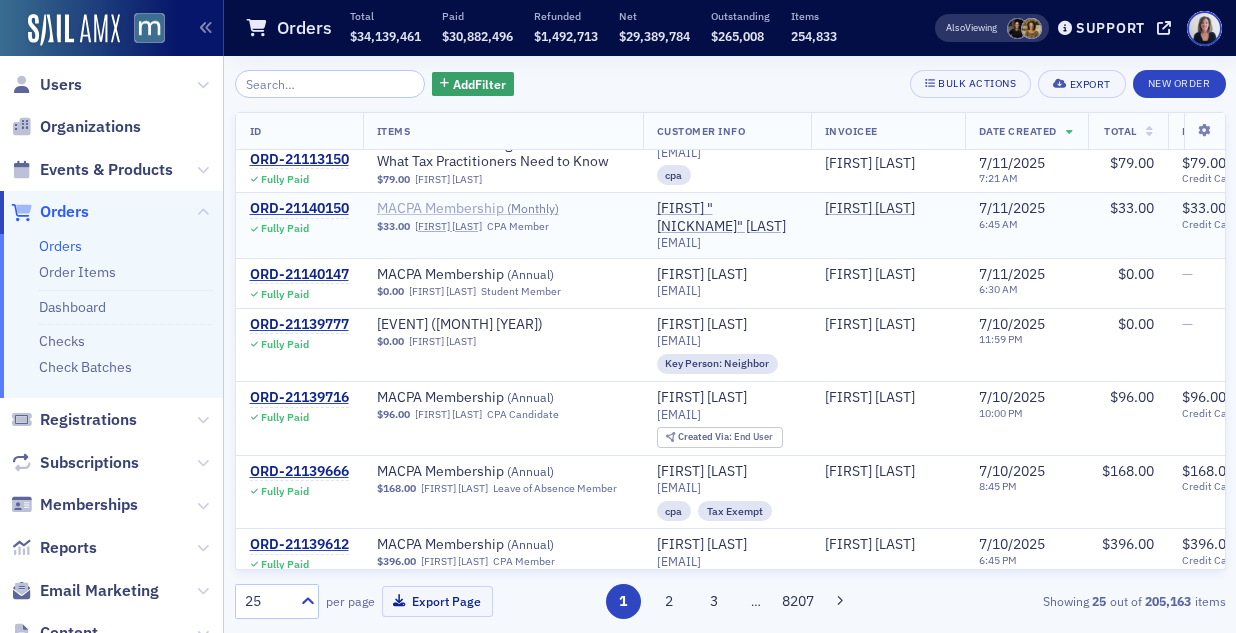 scroll, scrollTop: 0, scrollLeft: 0, axis: both 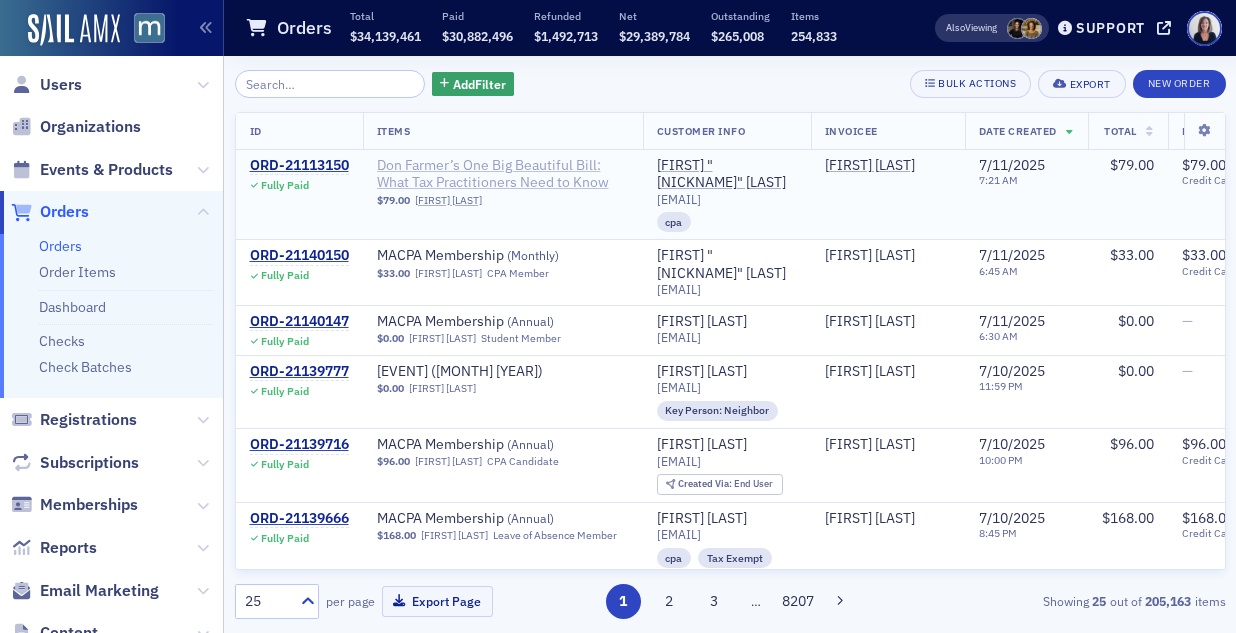 click on "Don Farmer’s One Big Beautiful Bill: What Tax Practitioners Need to Know" 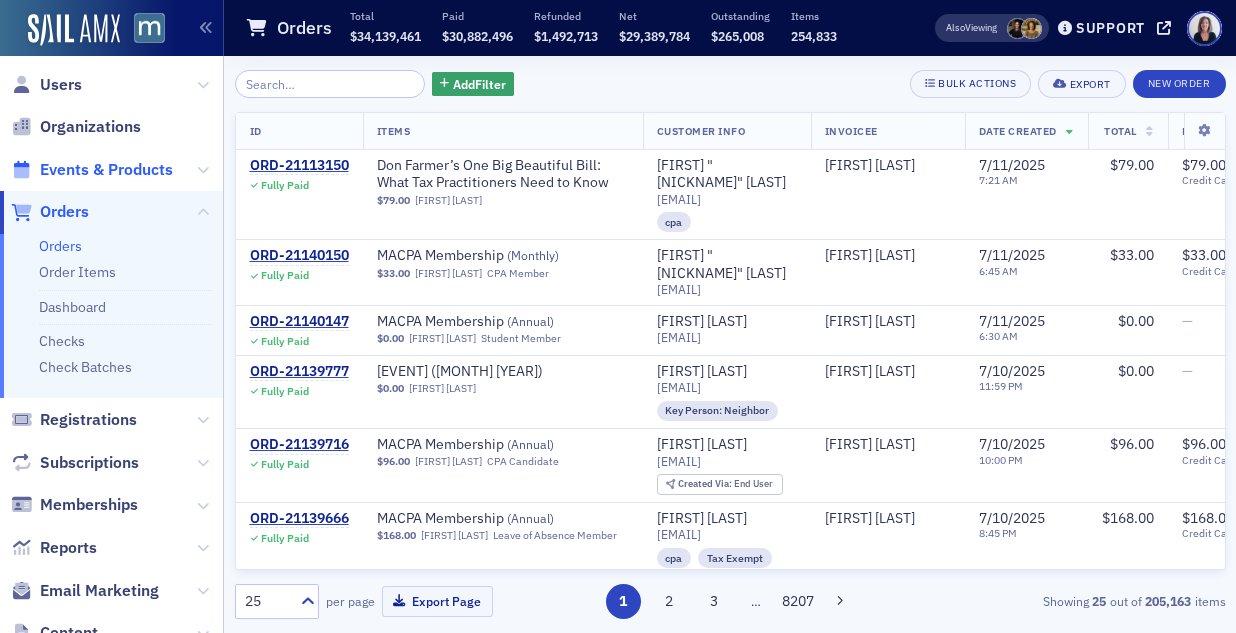 click on "Events & Products" 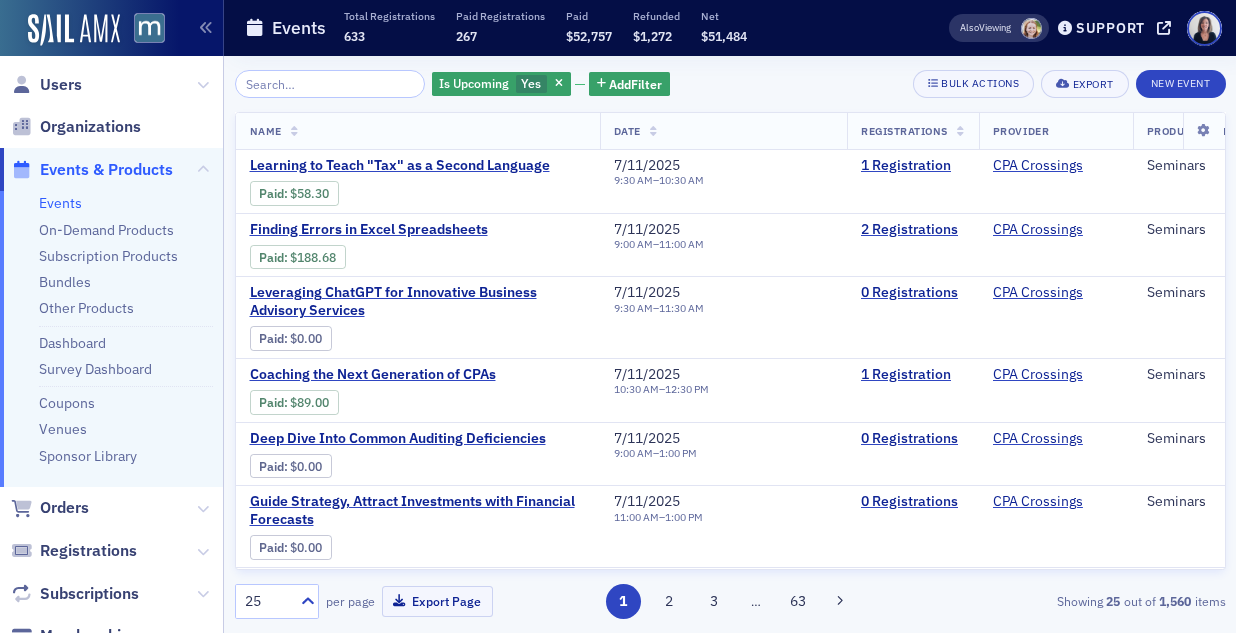 click 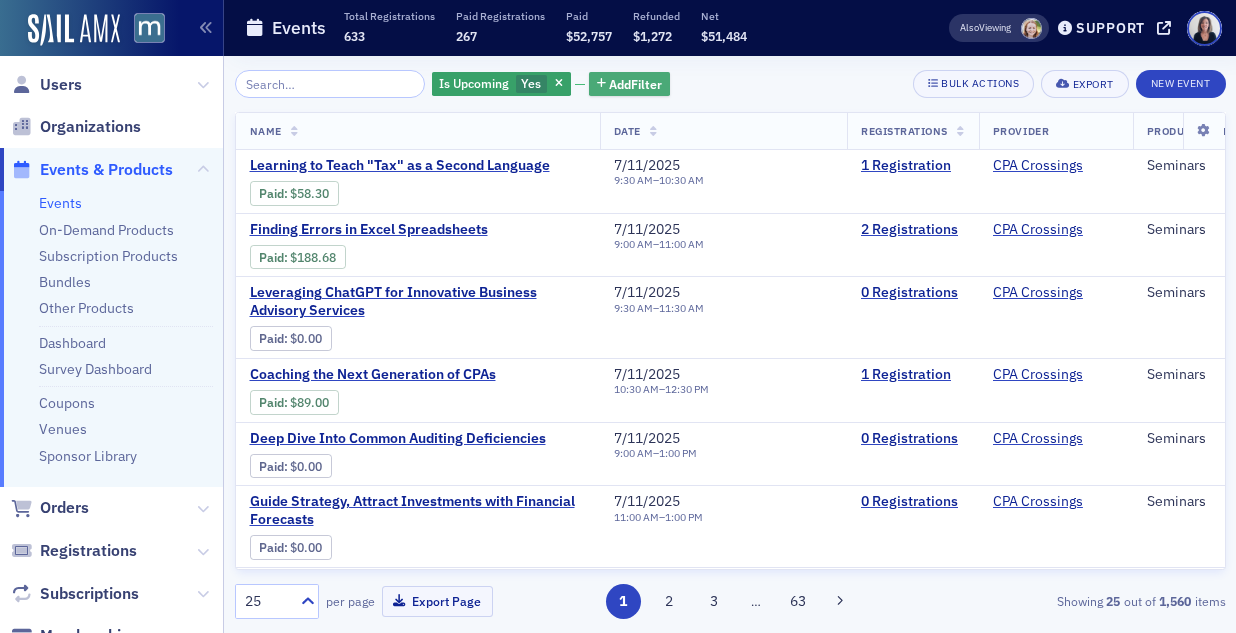 click on "Add  Filter" 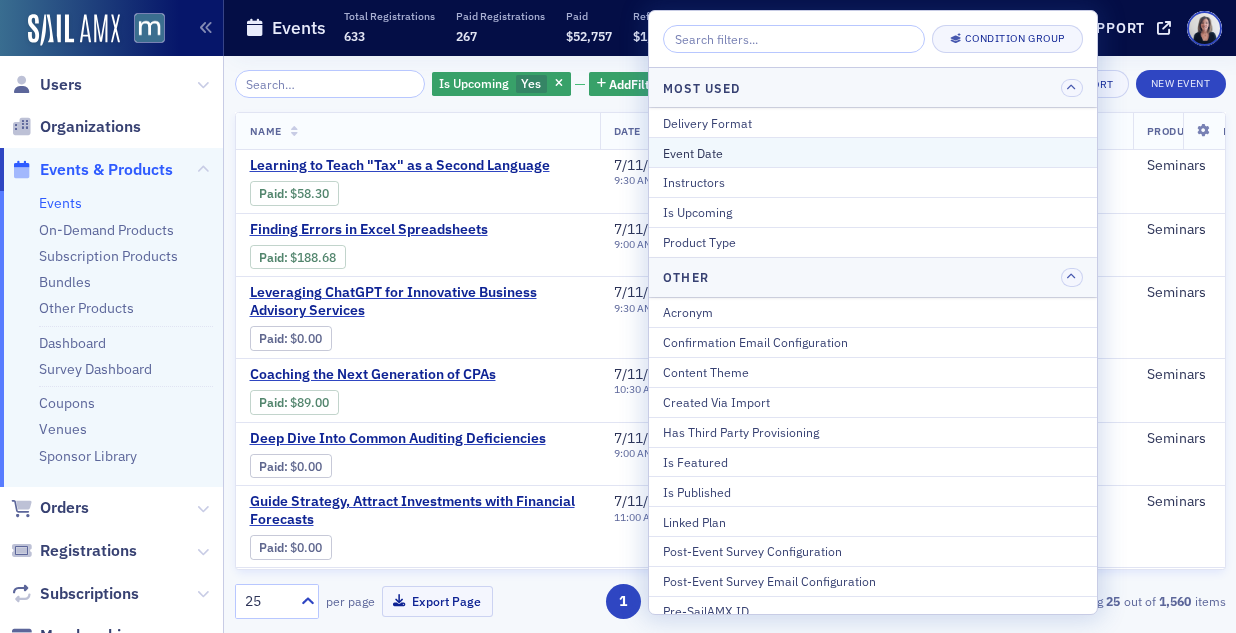 click on "Event Date" at bounding box center [873, 152] 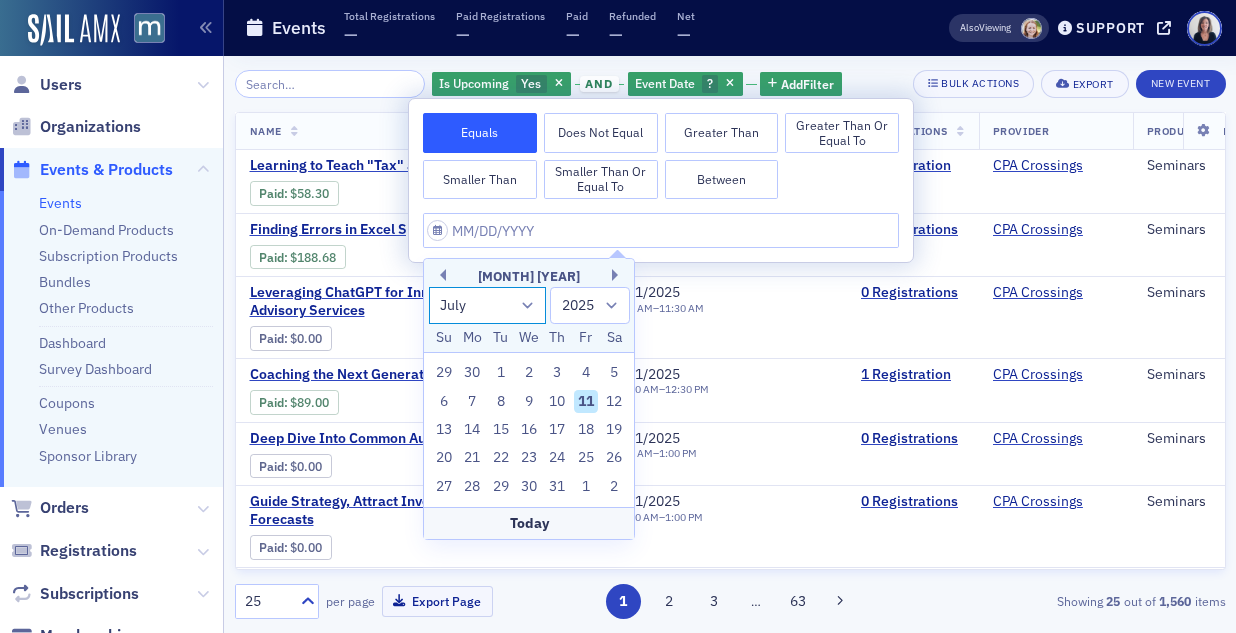 click on "January February March April May June July August September October November December" at bounding box center (488, 305) 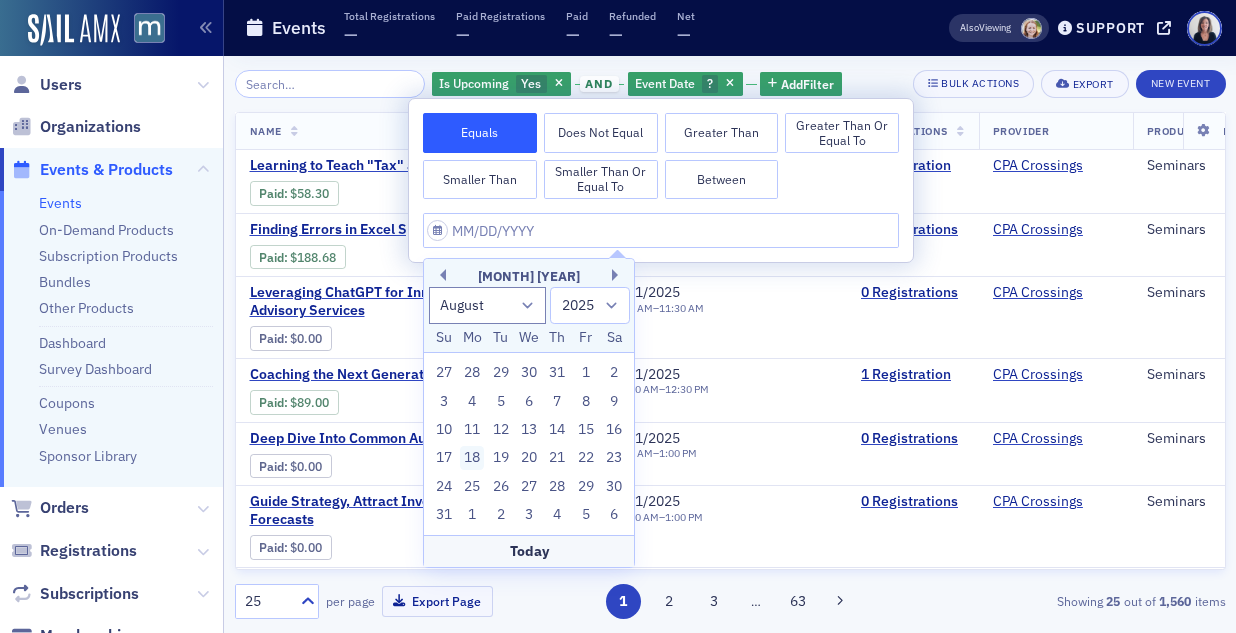 click on "18" at bounding box center [472, 458] 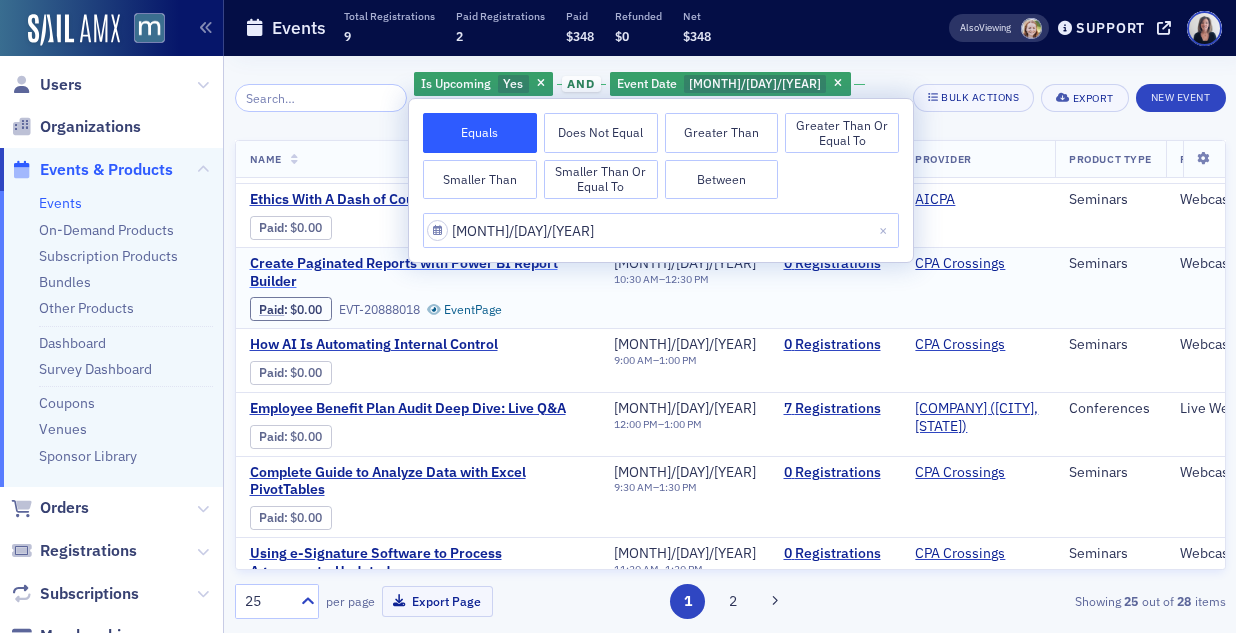 scroll, scrollTop: 236, scrollLeft: 0, axis: vertical 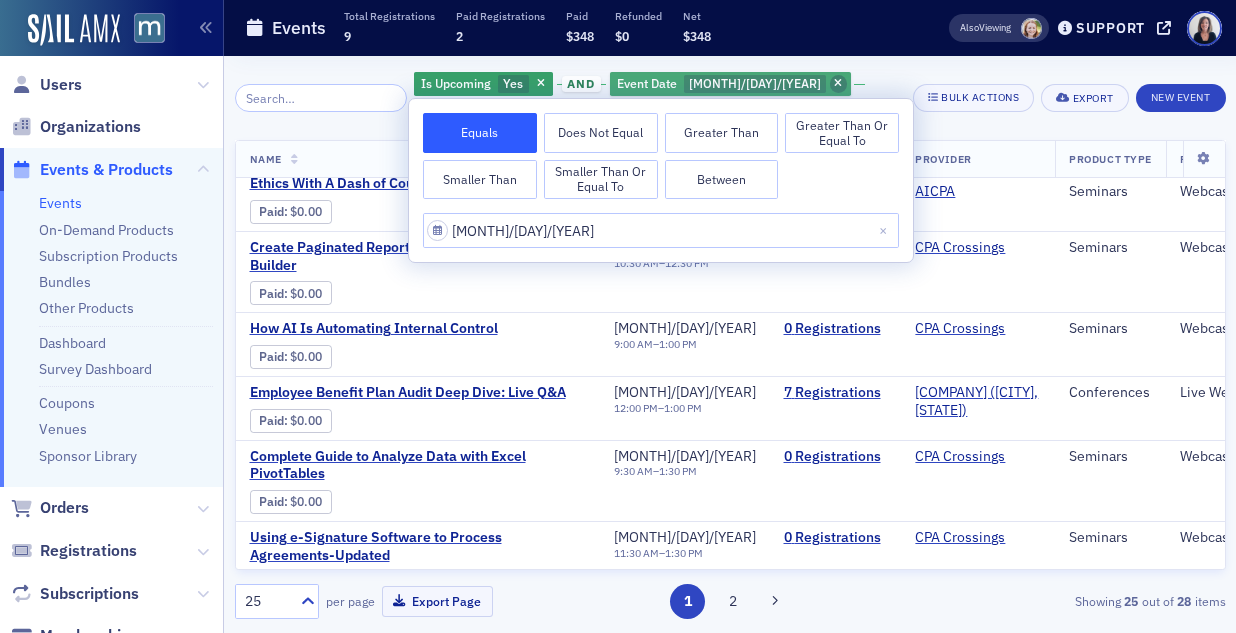 click 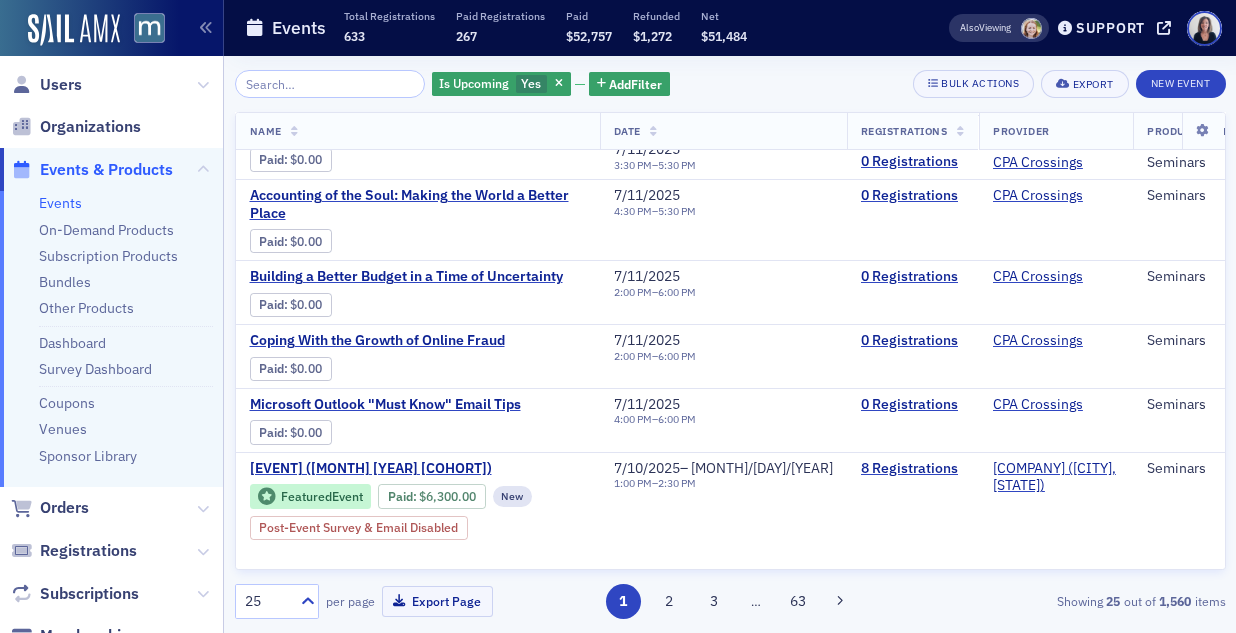 scroll, scrollTop: 1404, scrollLeft: 0, axis: vertical 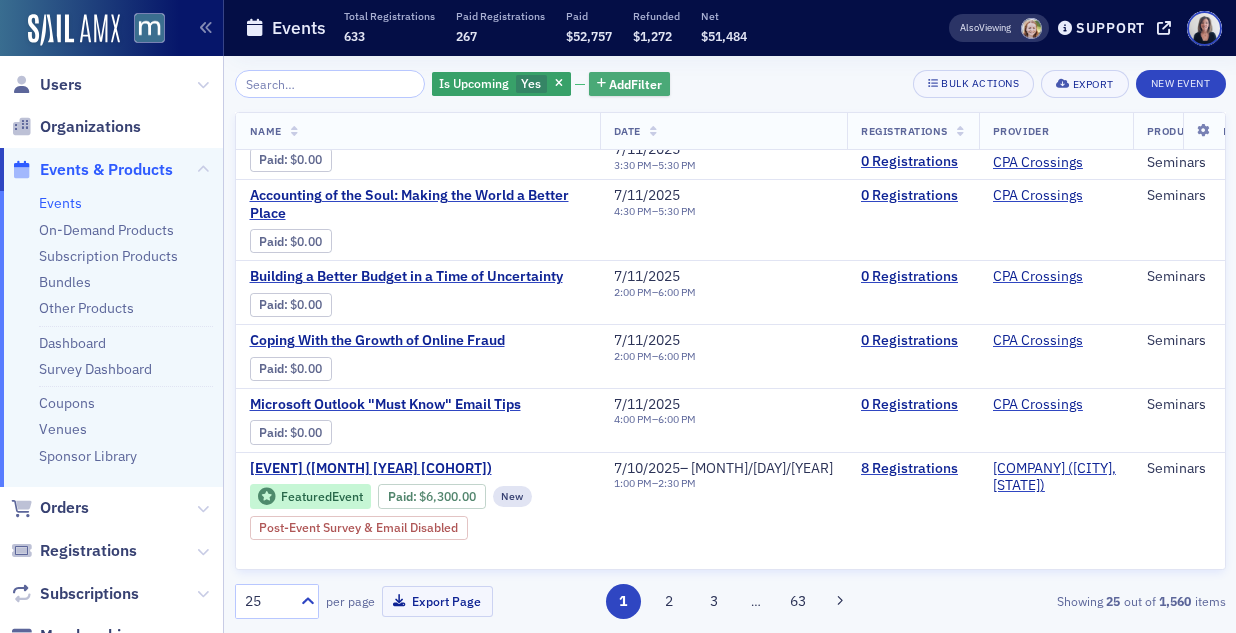 click on "Add  Filter" 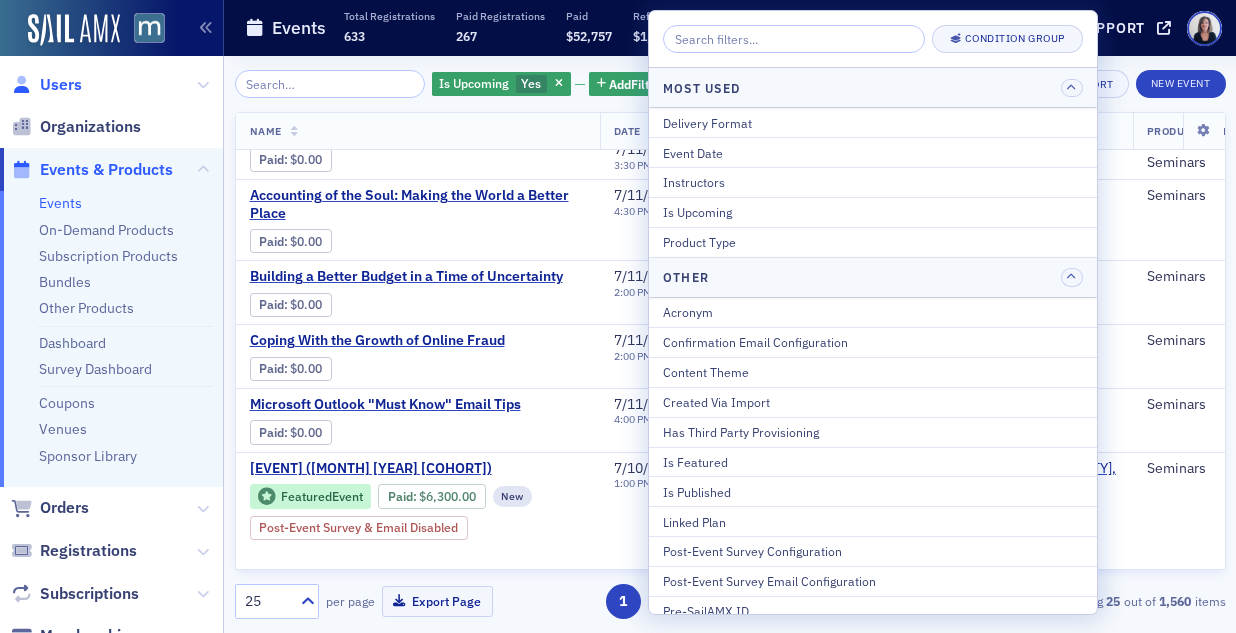 click on "Users" 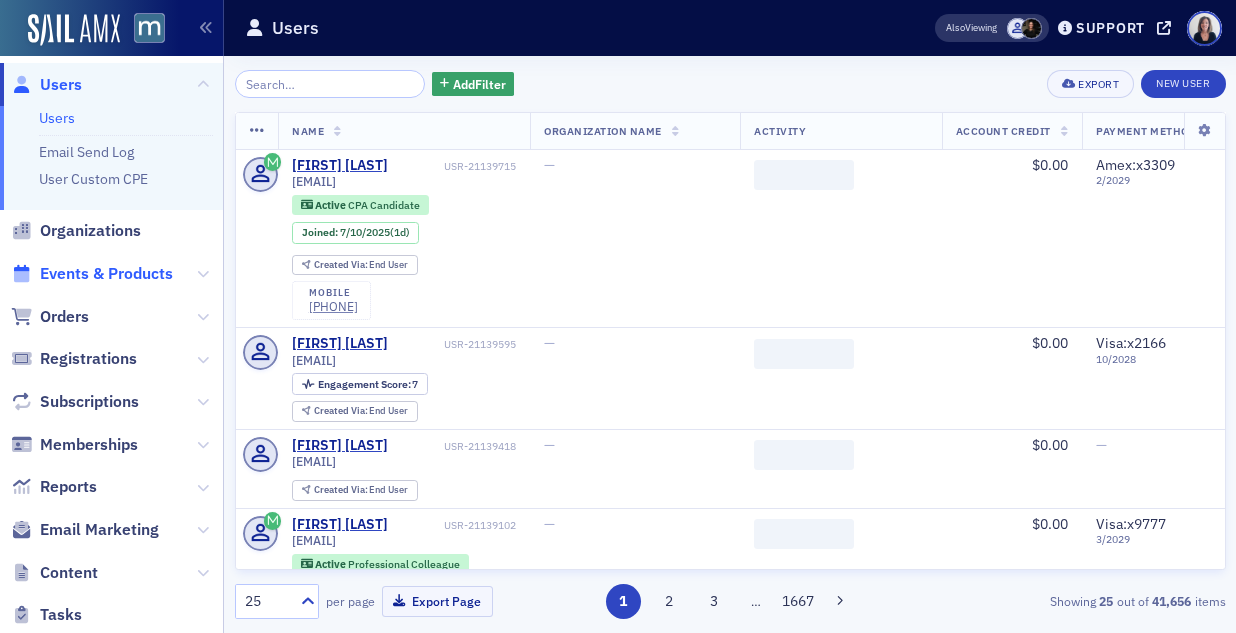 click on "Events & Products" 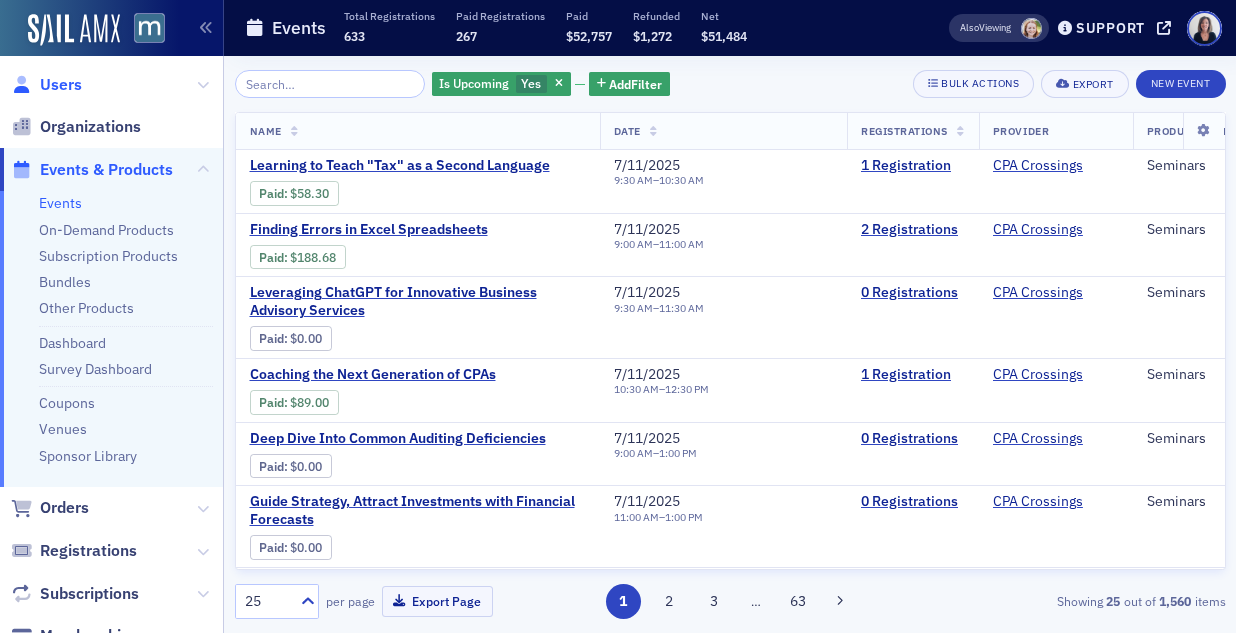 click on "Users" 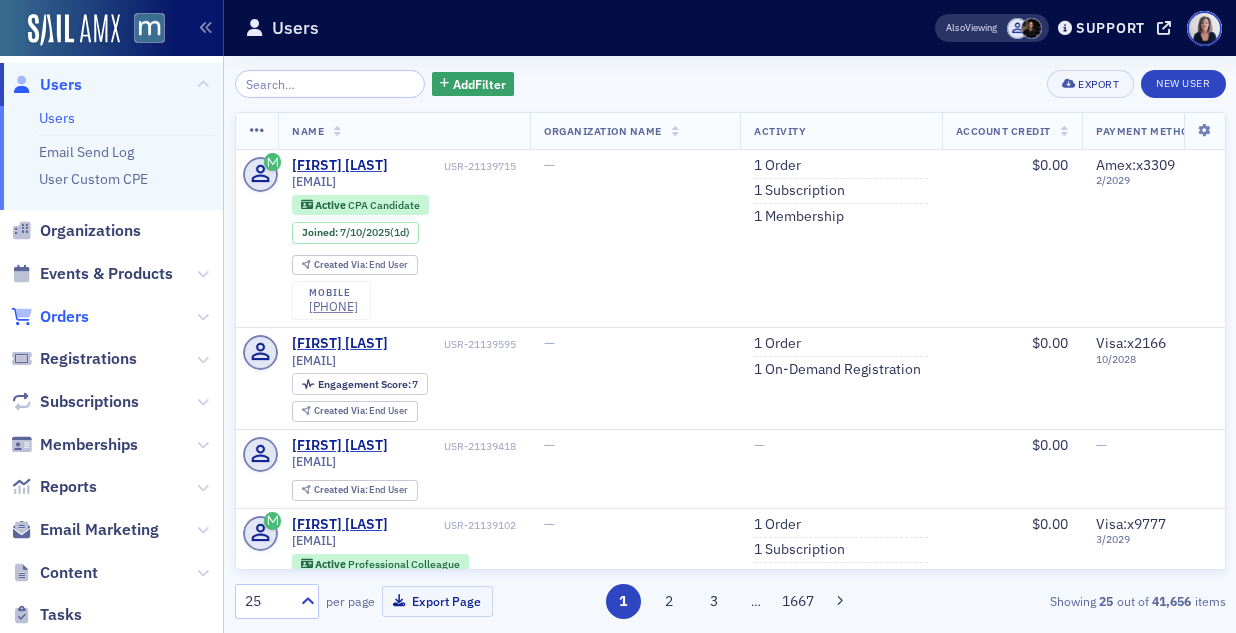 click on "Orders" 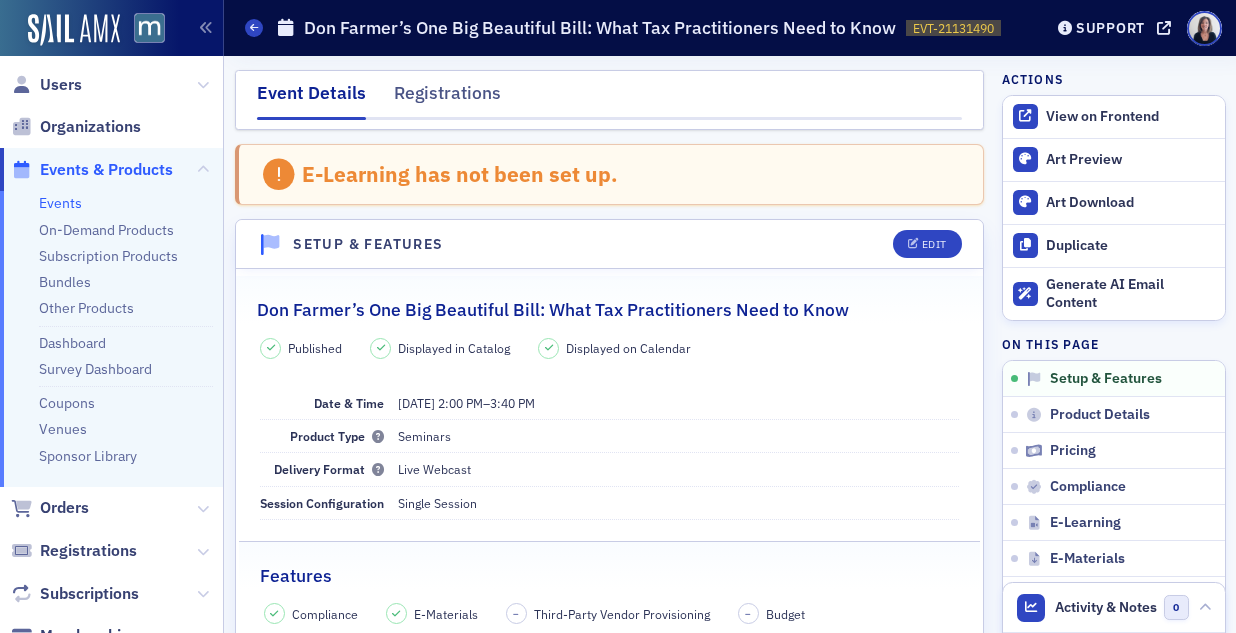 scroll, scrollTop: 0, scrollLeft: 0, axis: both 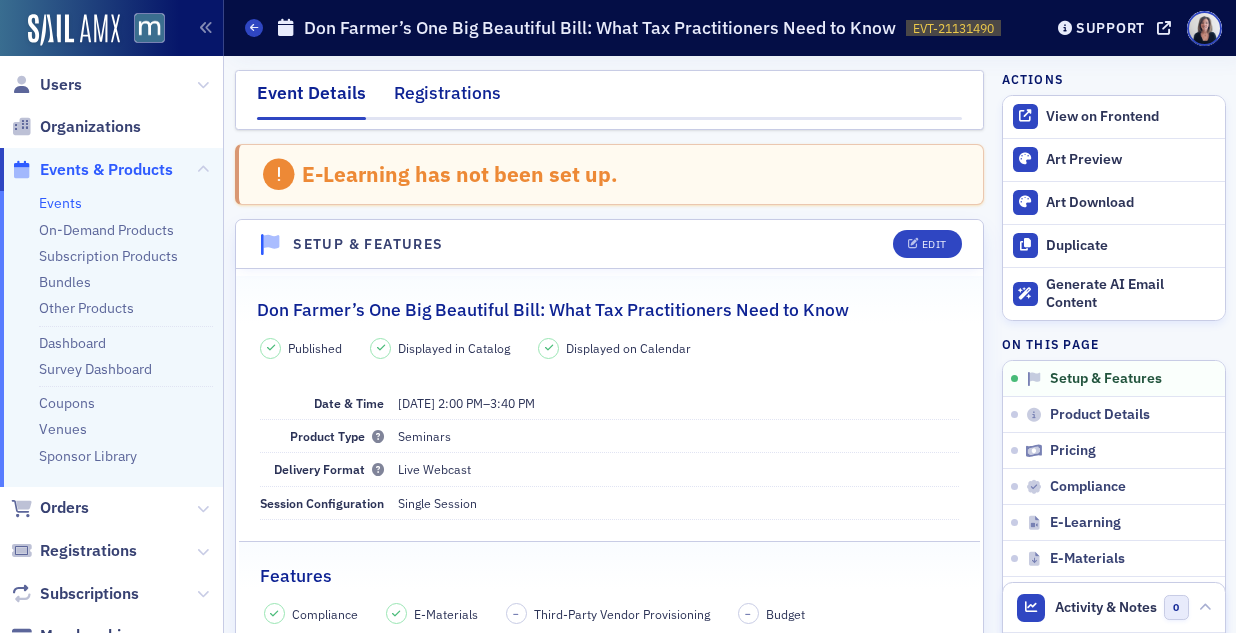 click on "Registrations" 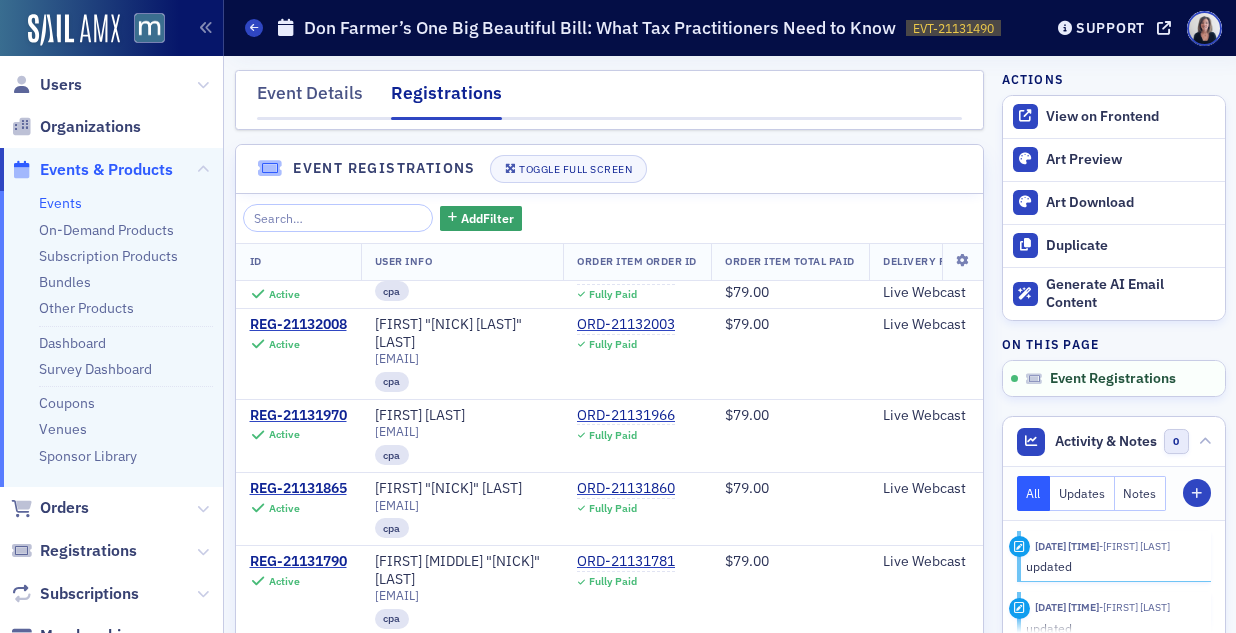 scroll, scrollTop: 718, scrollLeft: 0, axis: vertical 